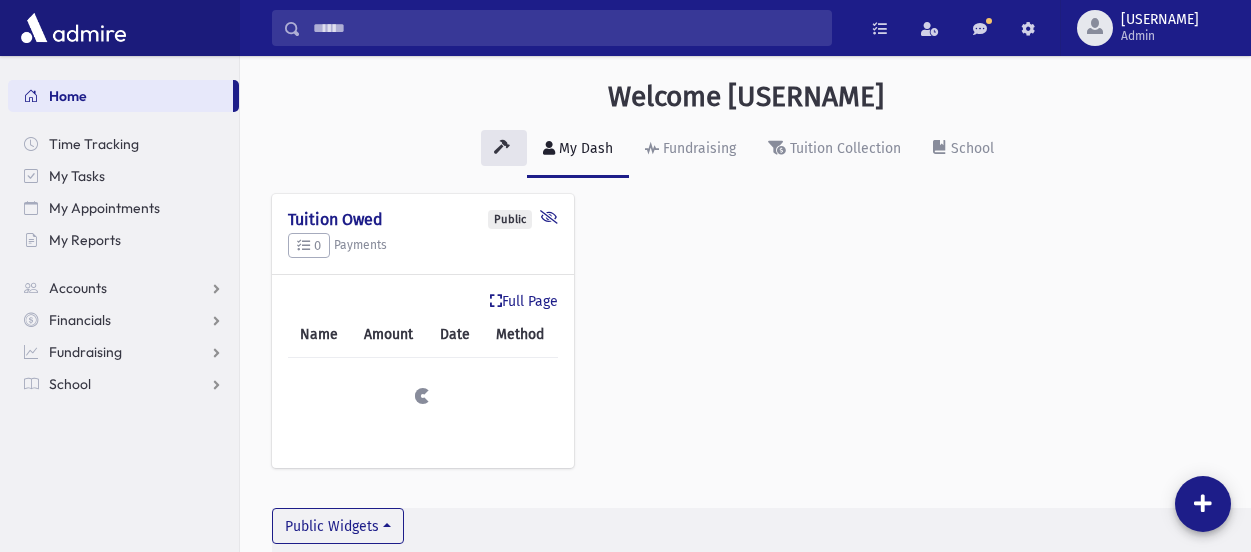 scroll, scrollTop: 0, scrollLeft: 0, axis: both 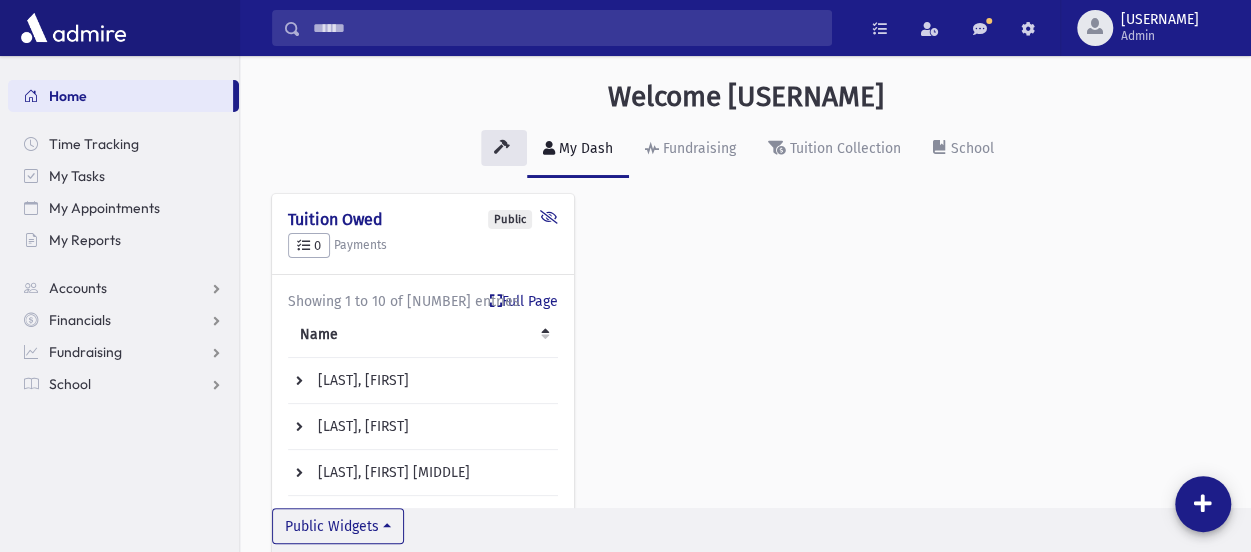 click at bounding box center [566, 28] 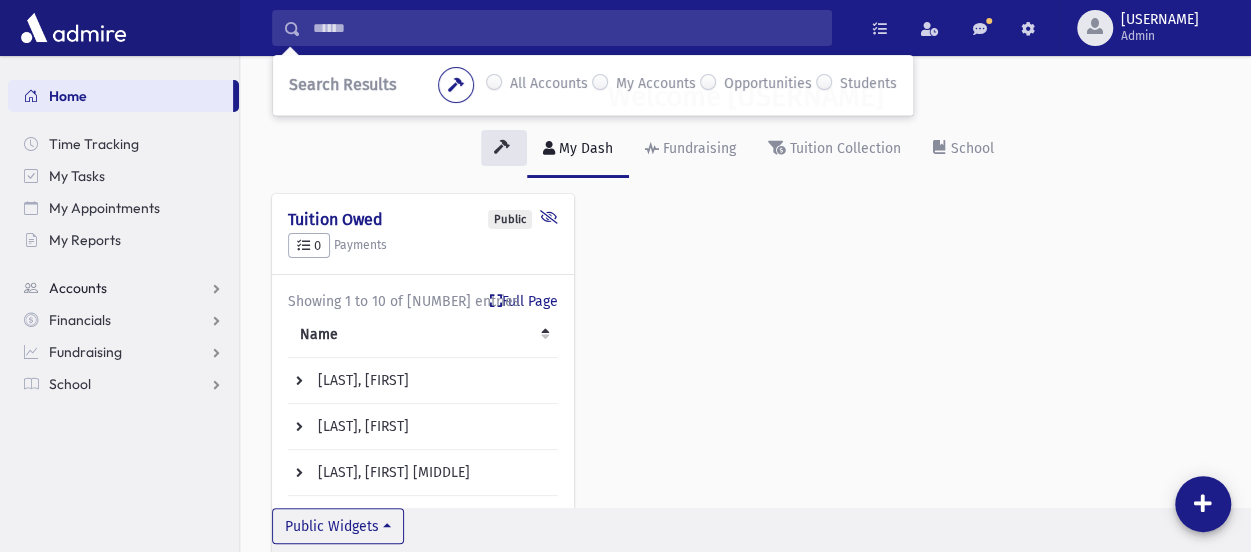 click on "Accounts" at bounding box center [123, 288] 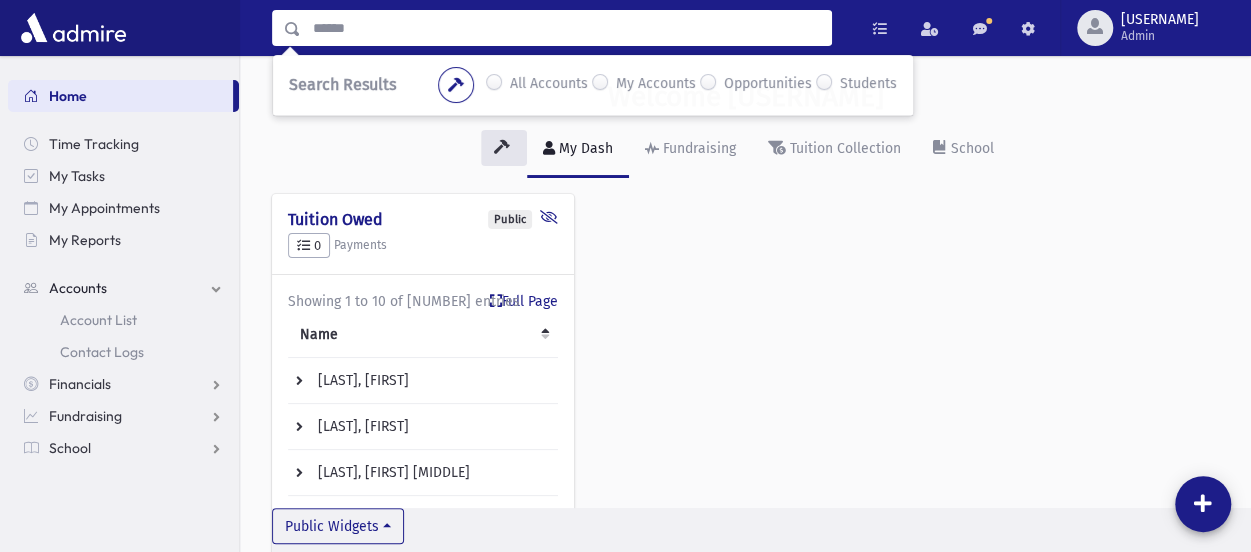 click at bounding box center (566, 28) 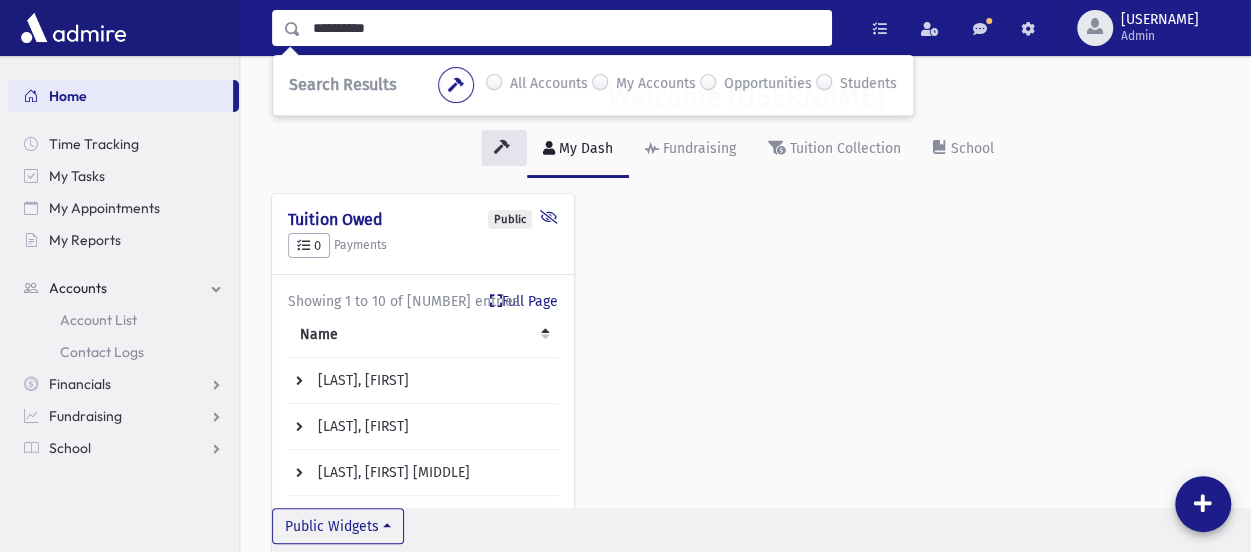 type on "**********" 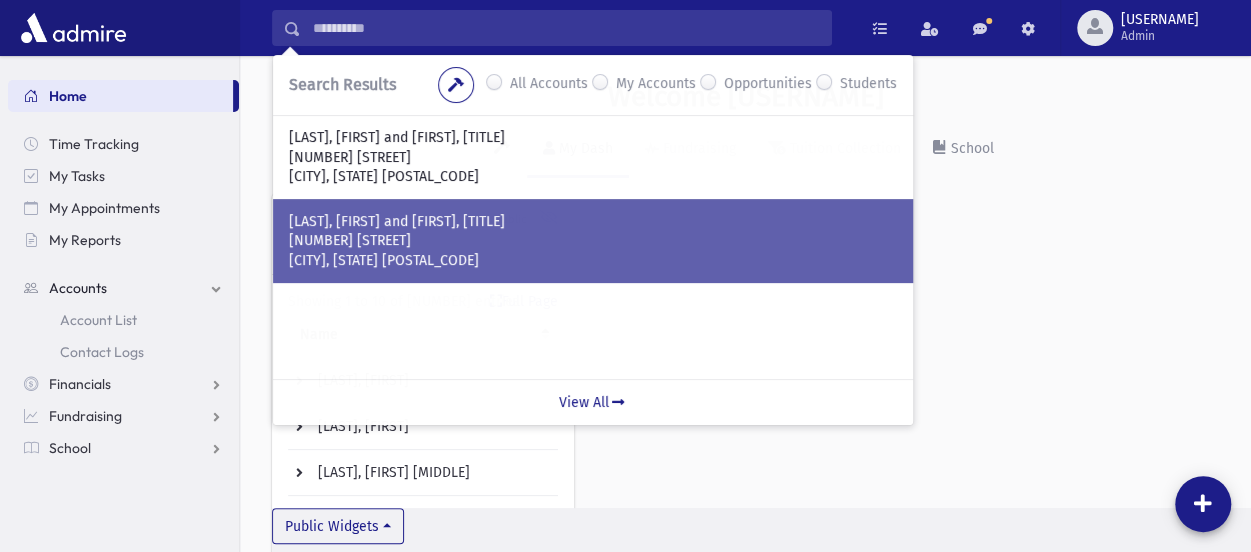 click on "9 Randolph Ave" at bounding box center (593, 158) 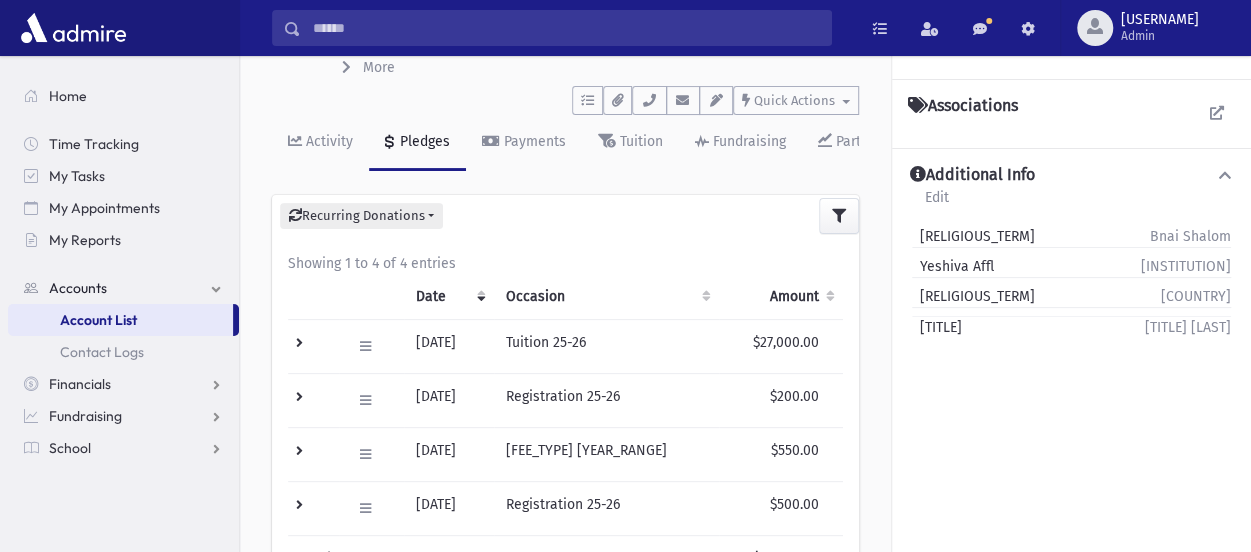 scroll, scrollTop: 200, scrollLeft: 0, axis: vertical 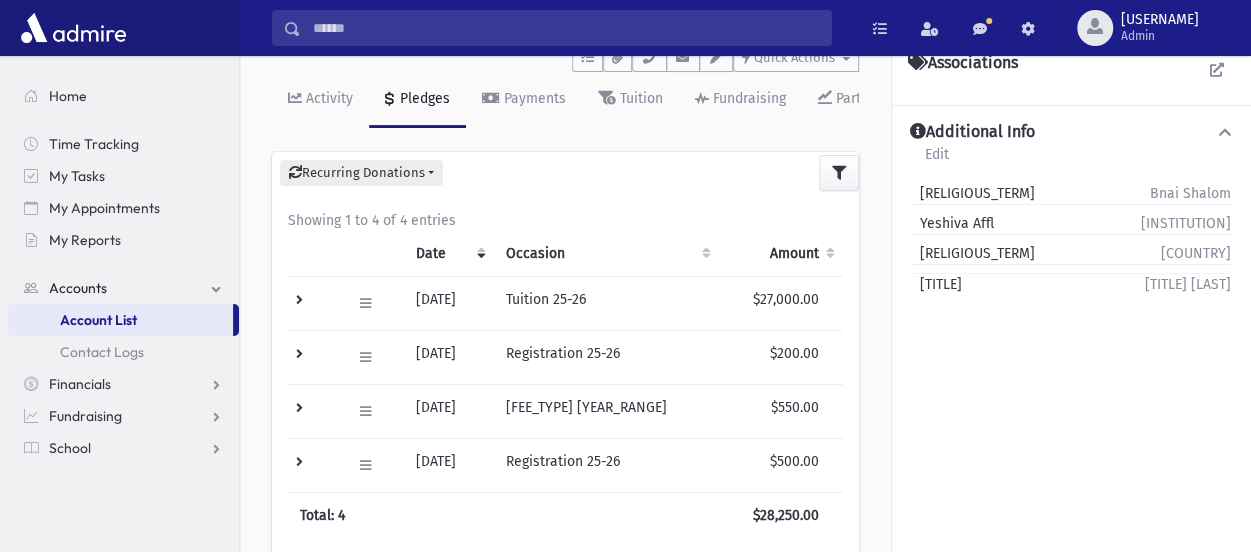 click at bounding box center [313, 303] 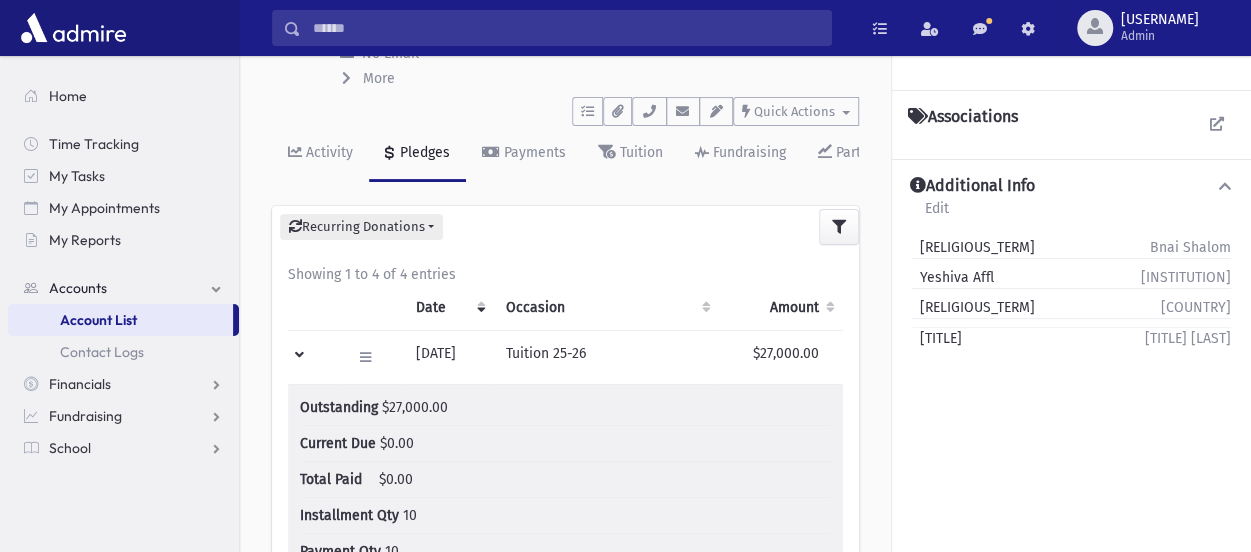 scroll, scrollTop: 0, scrollLeft: 0, axis: both 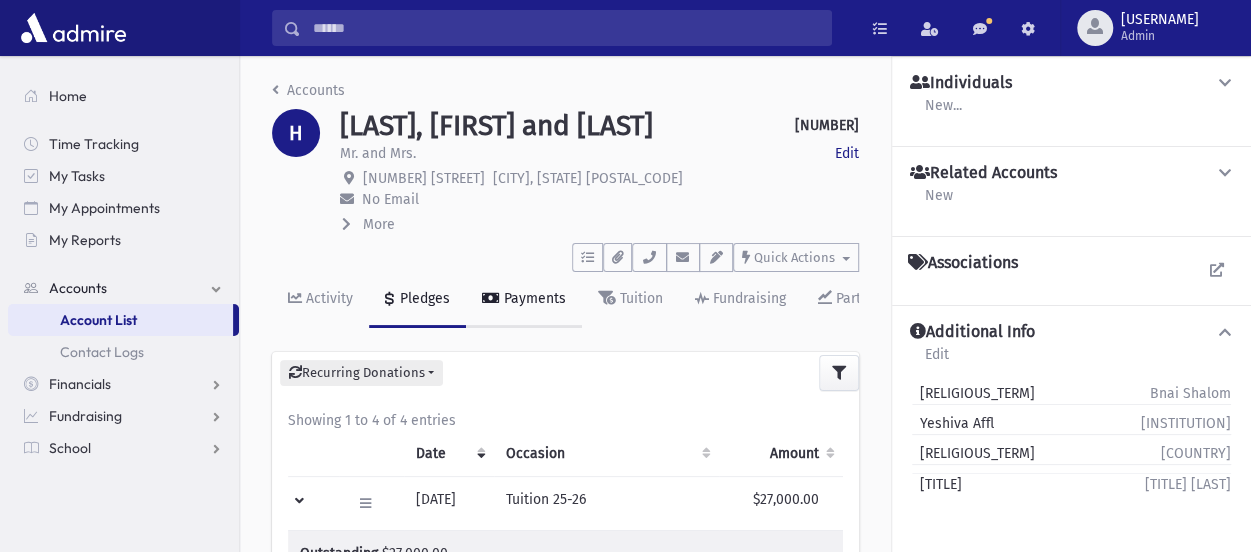 click on "Payments" at bounding box center [533, 298] 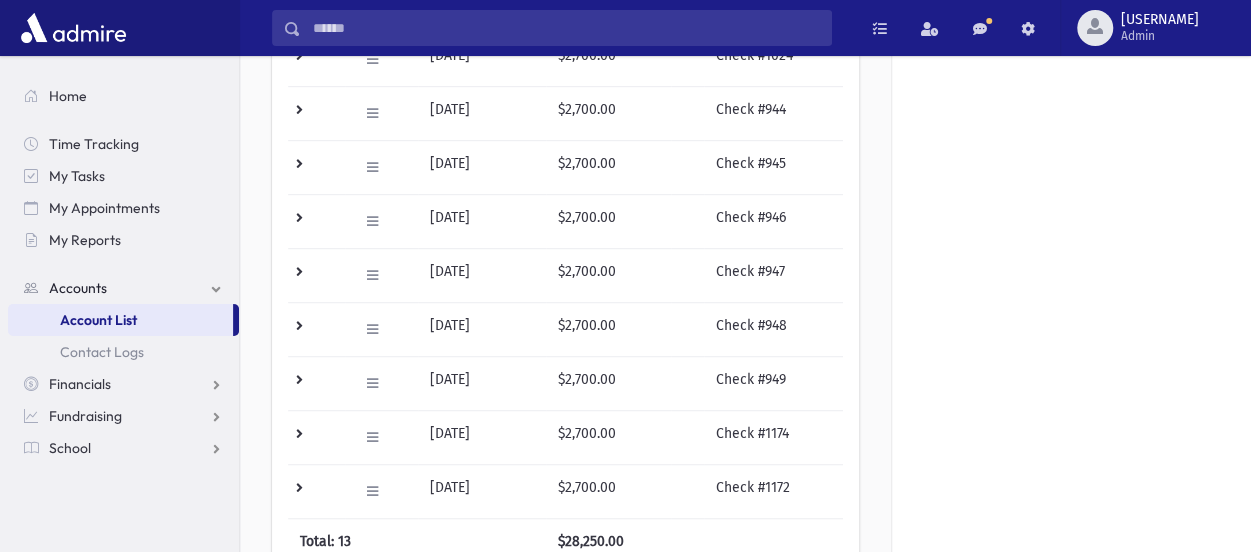 scroll, scrollTop: 400, scrollLeft: 0, axis: vertical 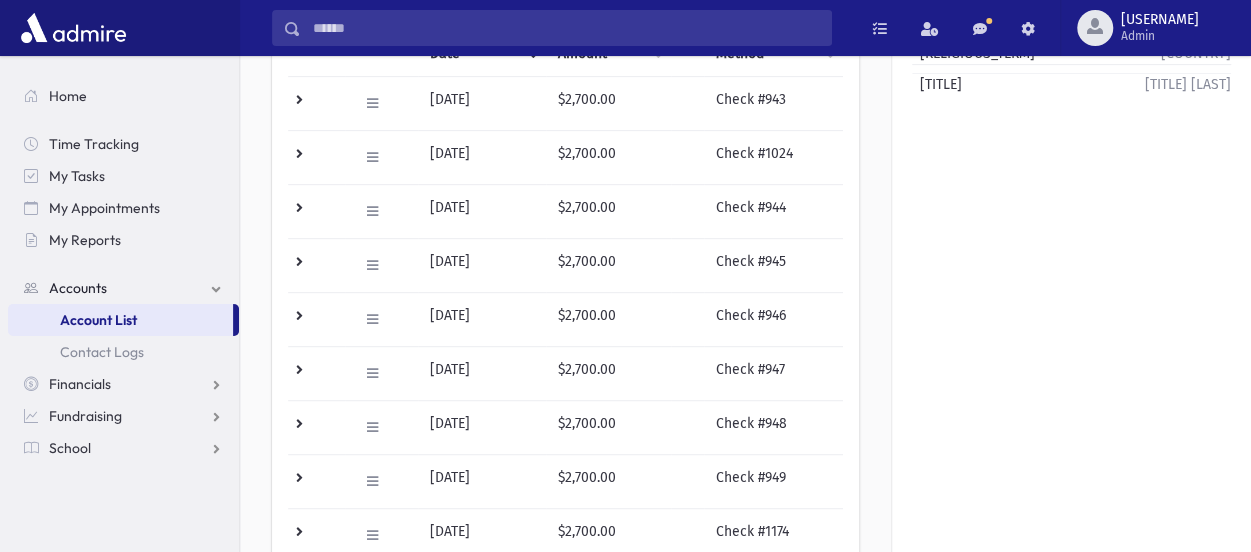 click at bounding box center [566, 28] 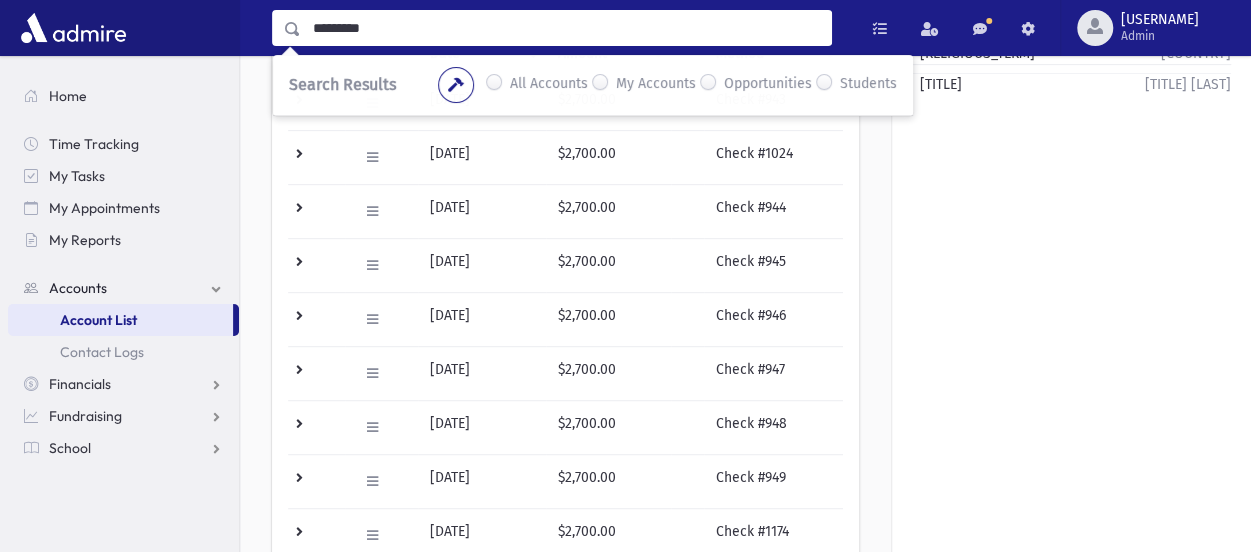 type on "*********" 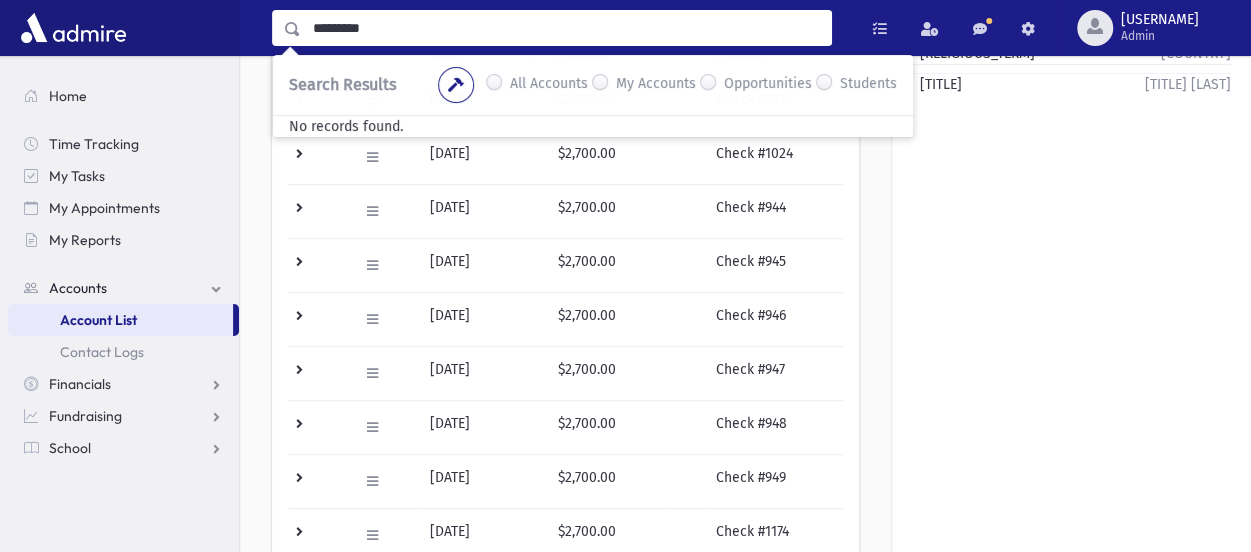 click on "Account List" at bounding box center [98, 320] 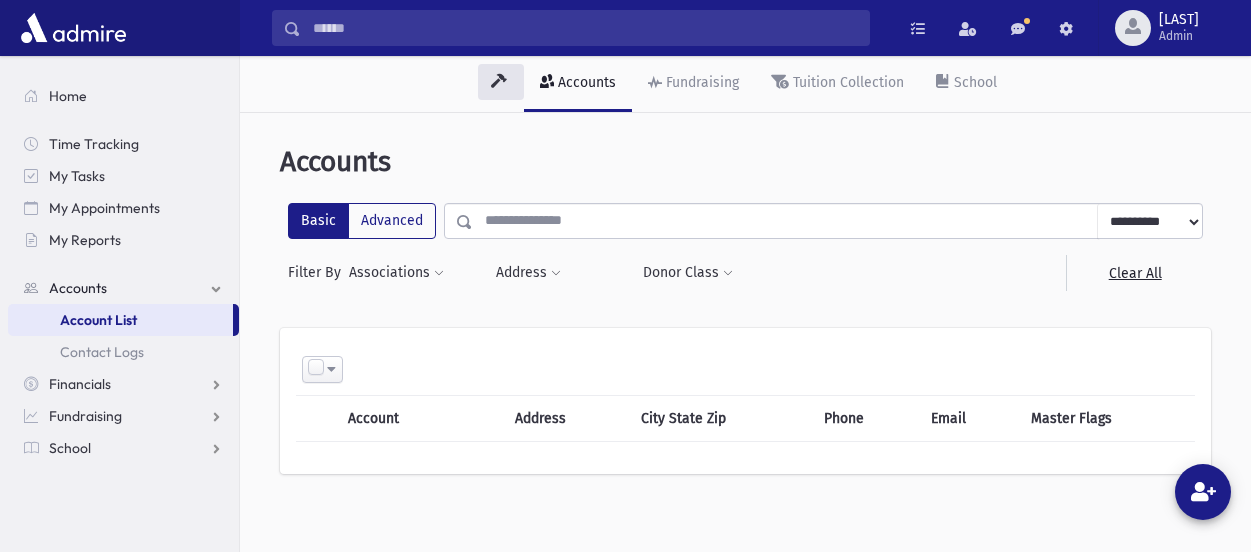 scroll, scrollTop: 0, scrollLeft: 0, axis: both 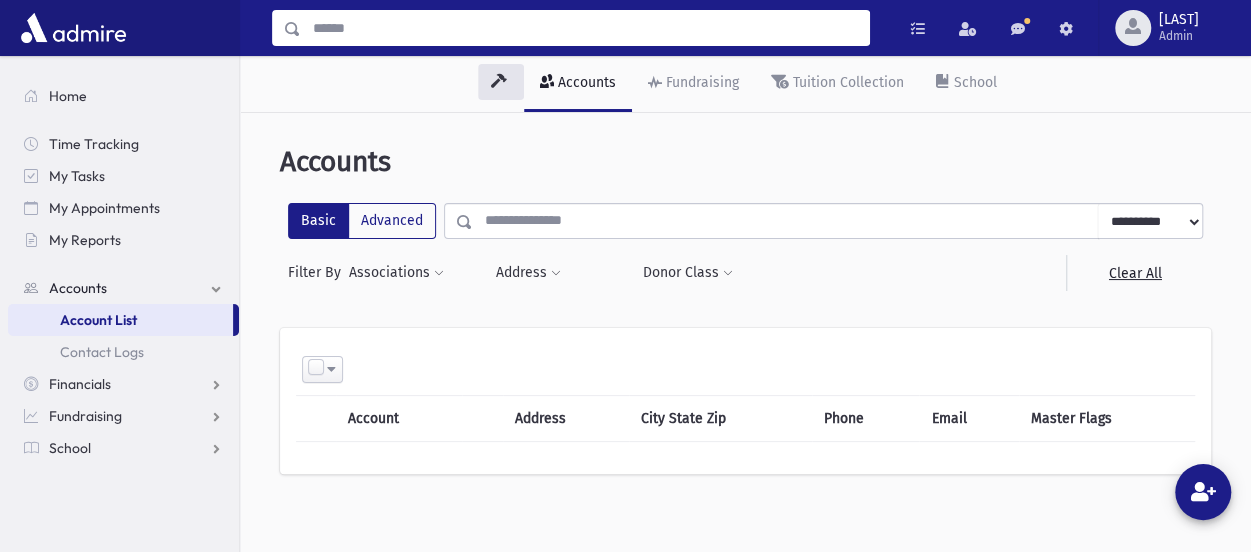 click at bounding box center [585, 28] 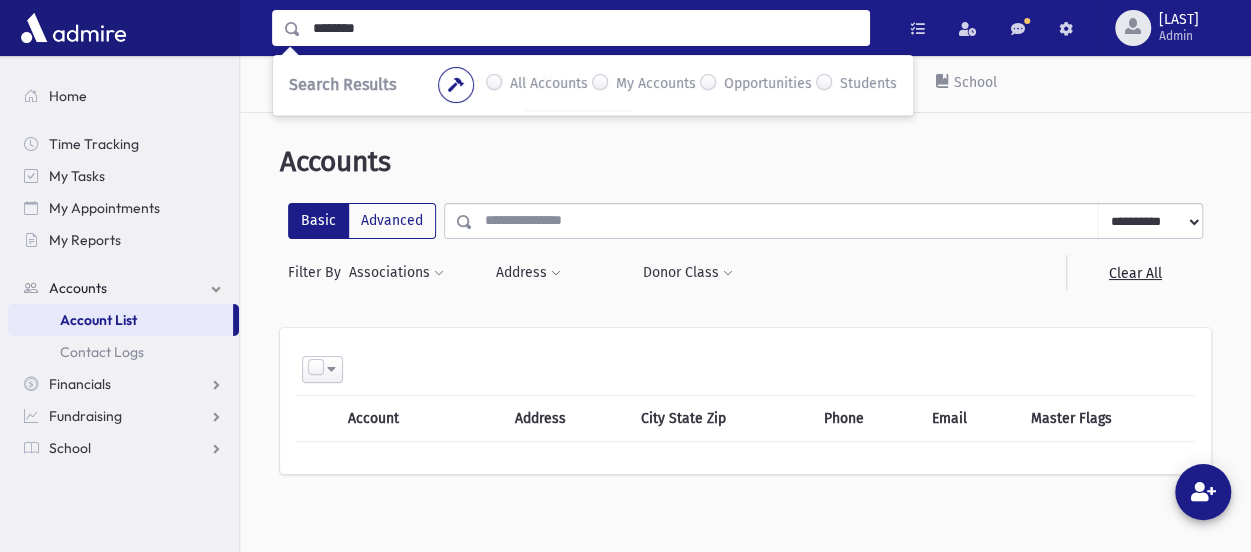 type on "********" 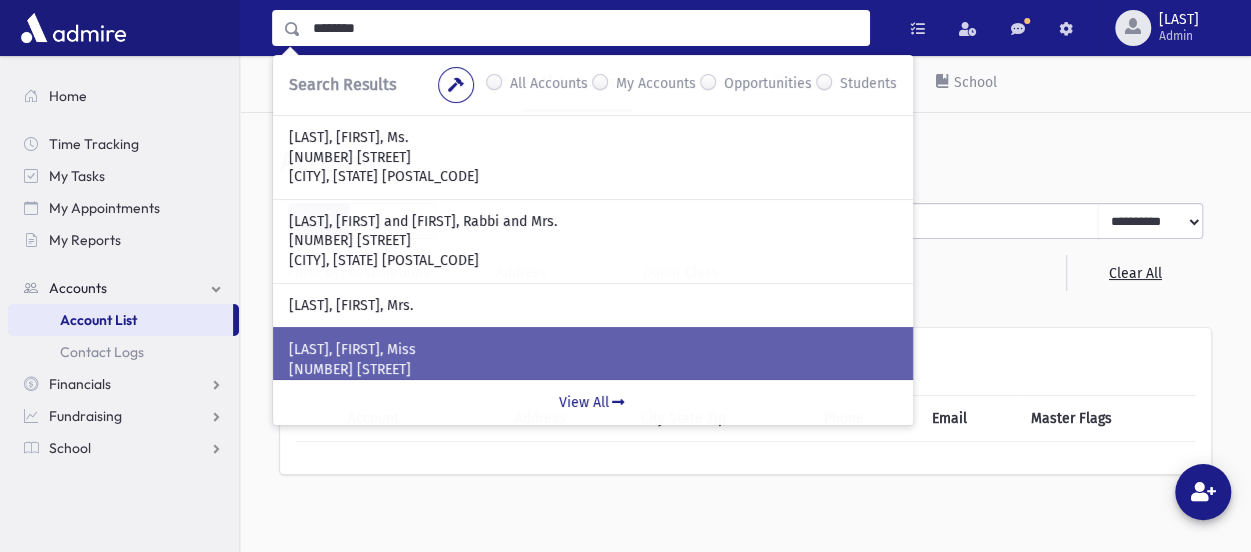 click on "FISHELIS, Ruchama Bayla, Miss" at bounding box center [593, 138] 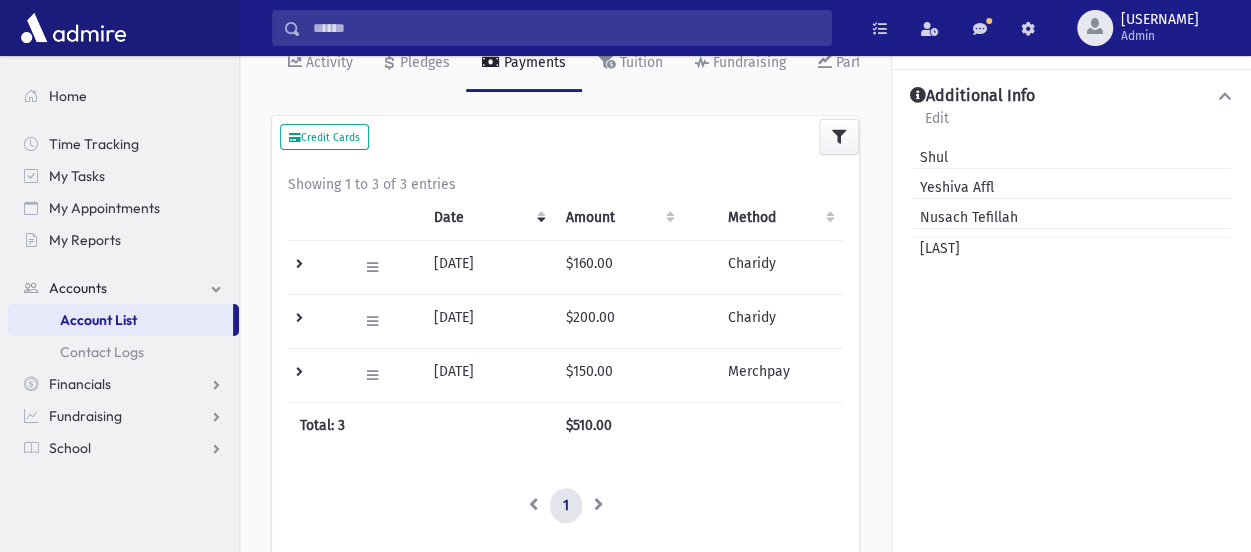 scroll, scrollTop: 364, scrollLeft: 0, axis: vertical 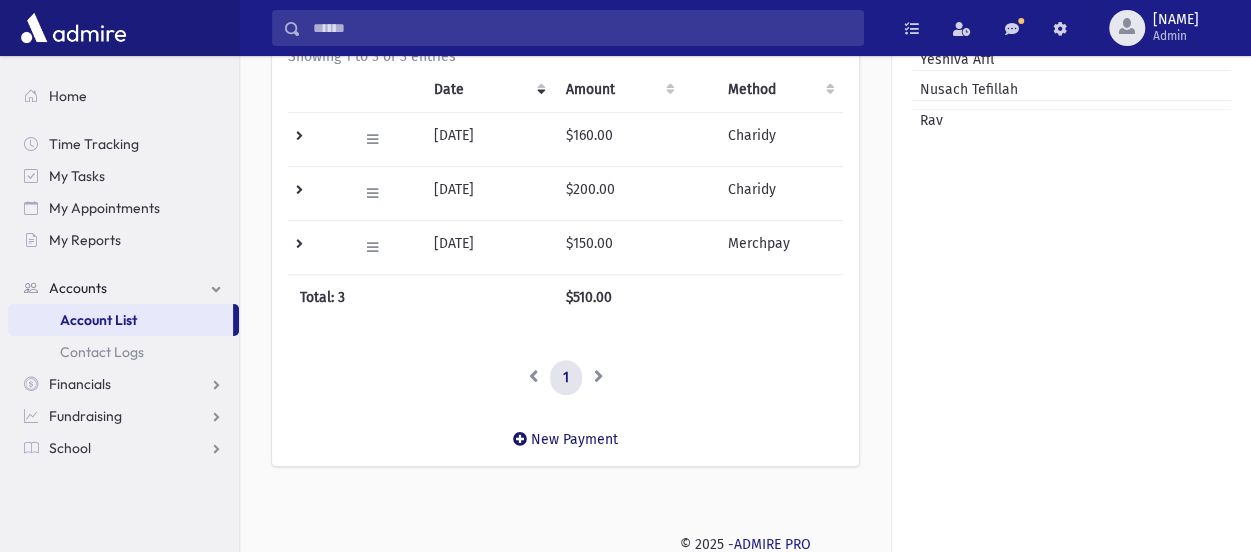 click on "New Payment" at bounding box center [565, 439] 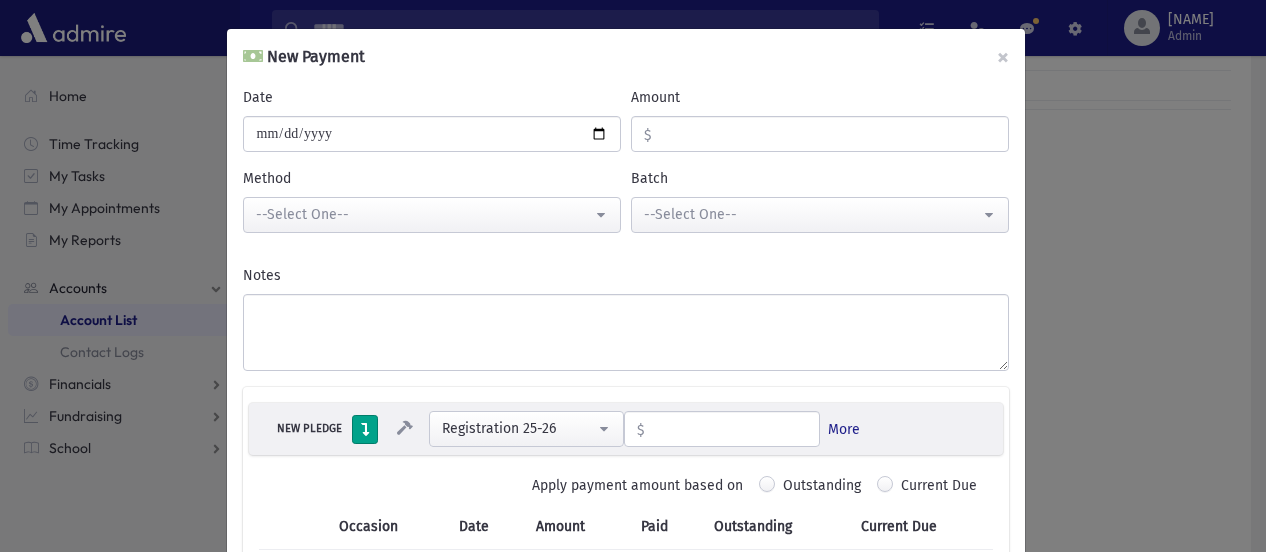 click on "Amount" at bounding box center (829, 134) 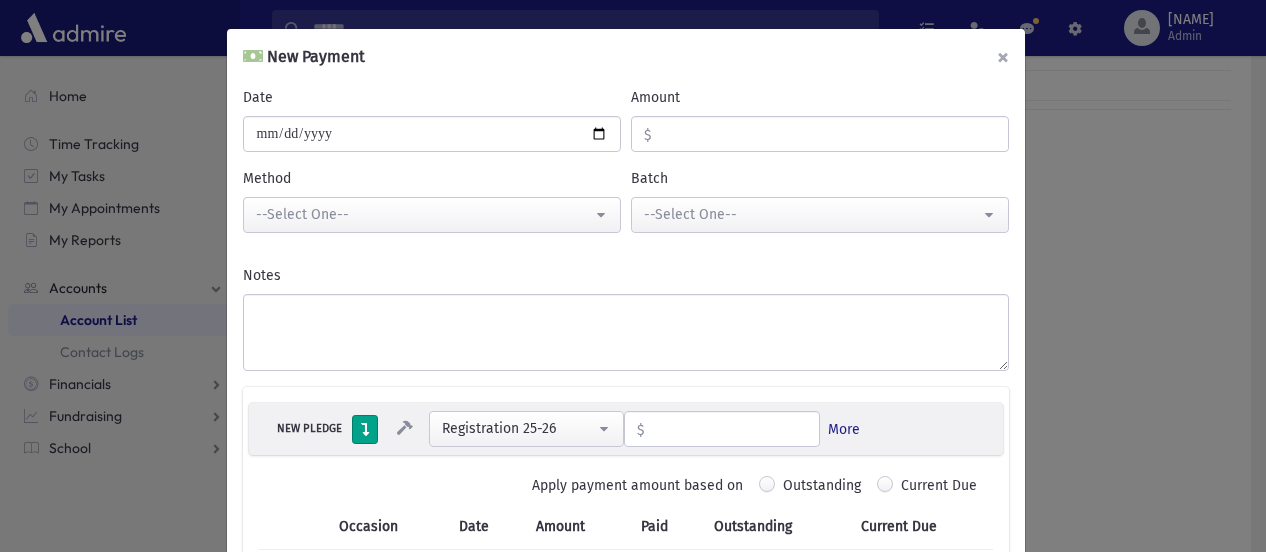 click on "×" at bounding box center (1003, 57) 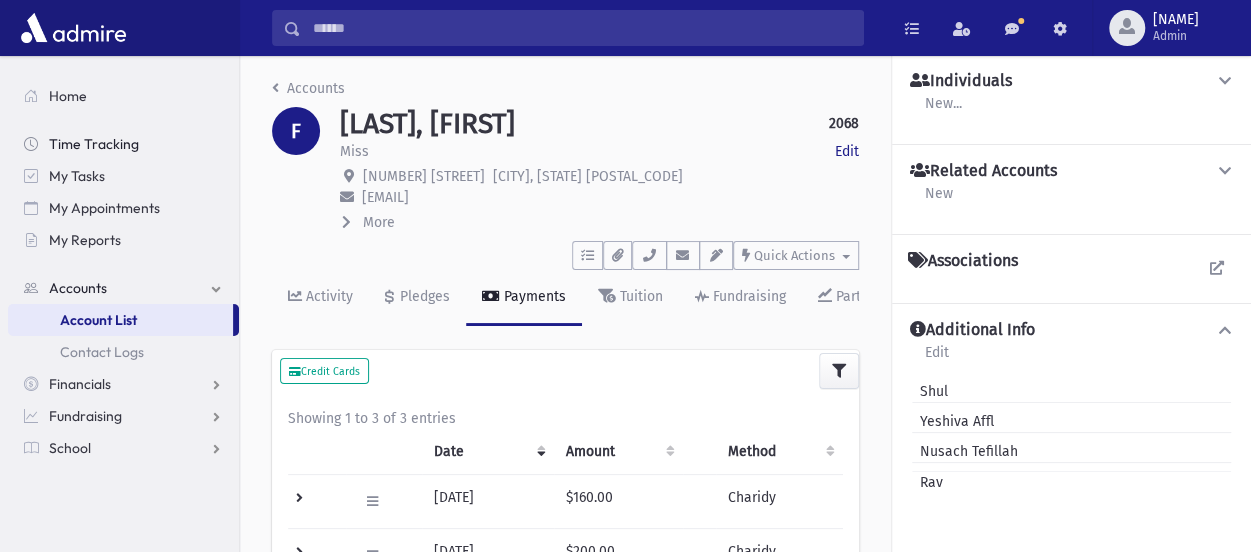 scroll, scrollTop: 0, scrollLeft: 0, axis: both 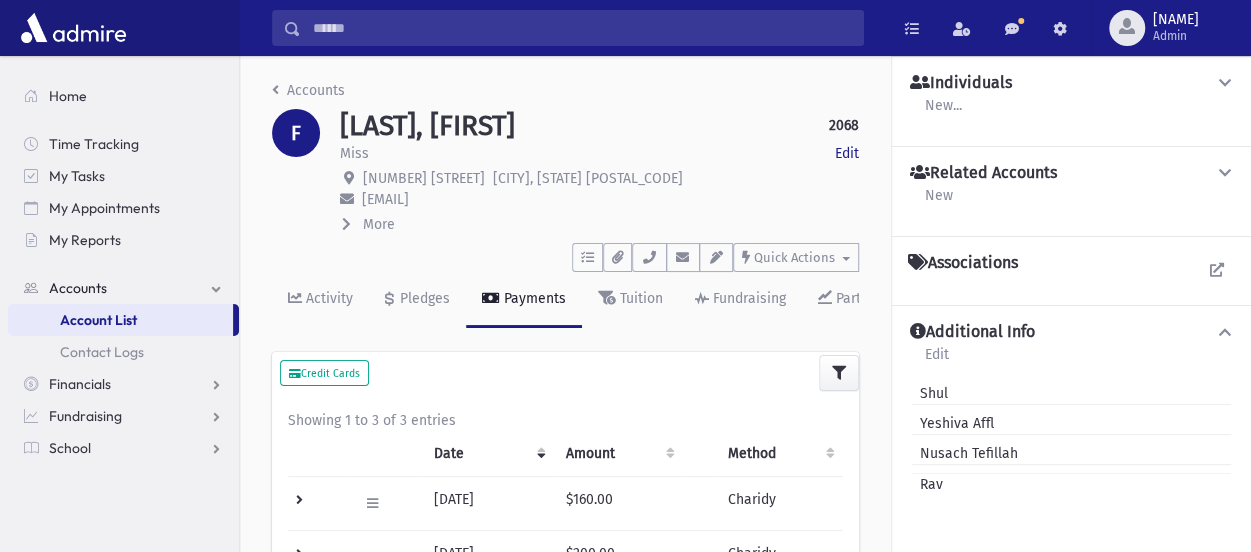 click on "Account List" at bounding box center (98, 320) 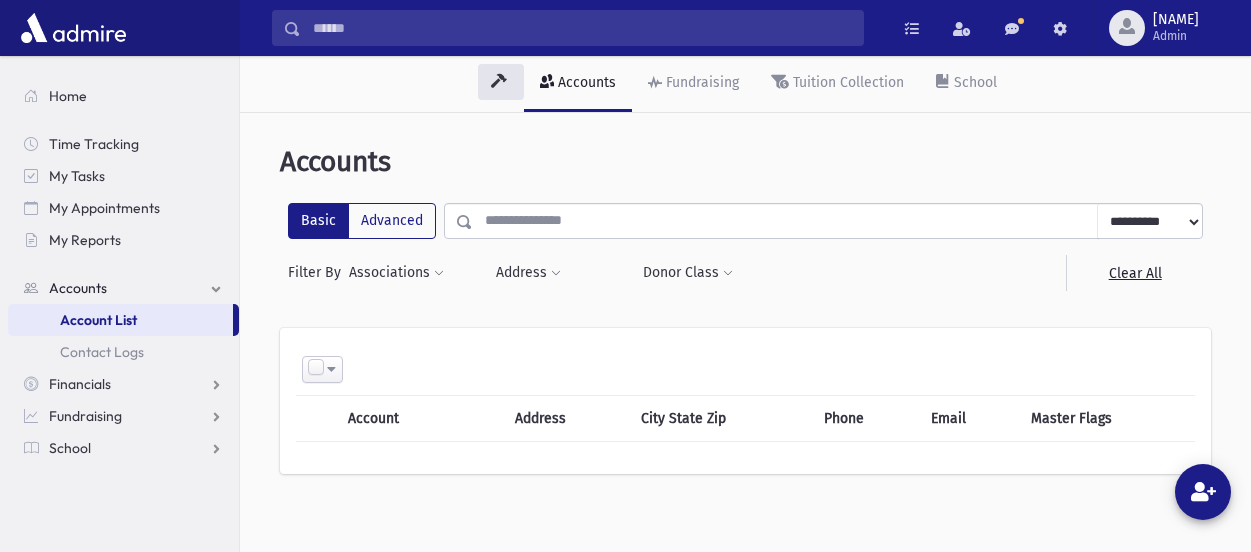 scroll, scrollTop: 0, scrollLeft: 0, axis: both 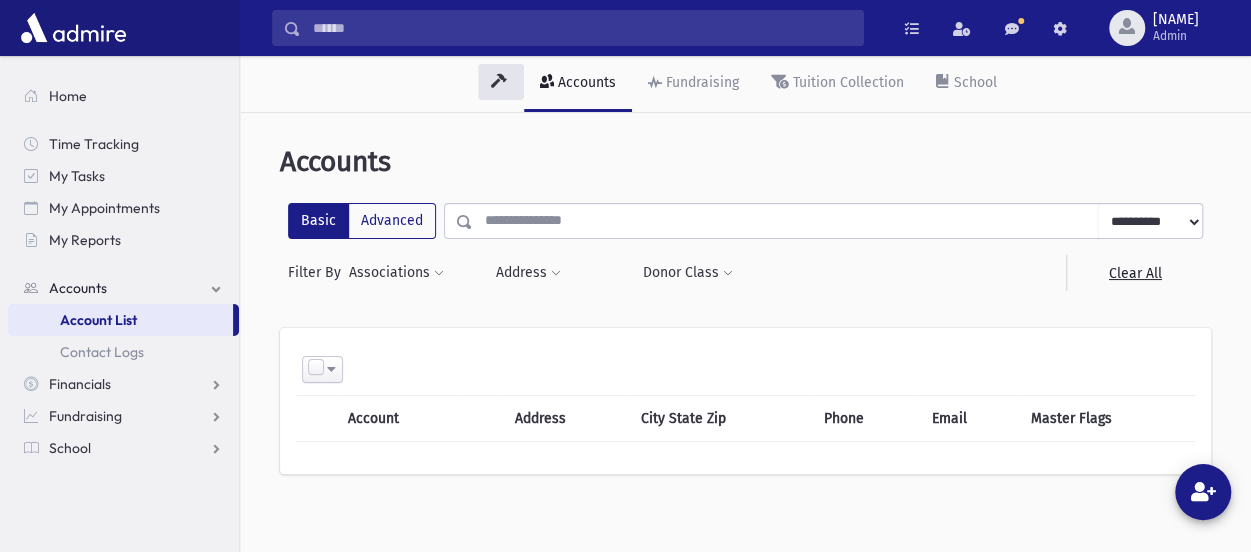 click at bounding box center [582, 28] 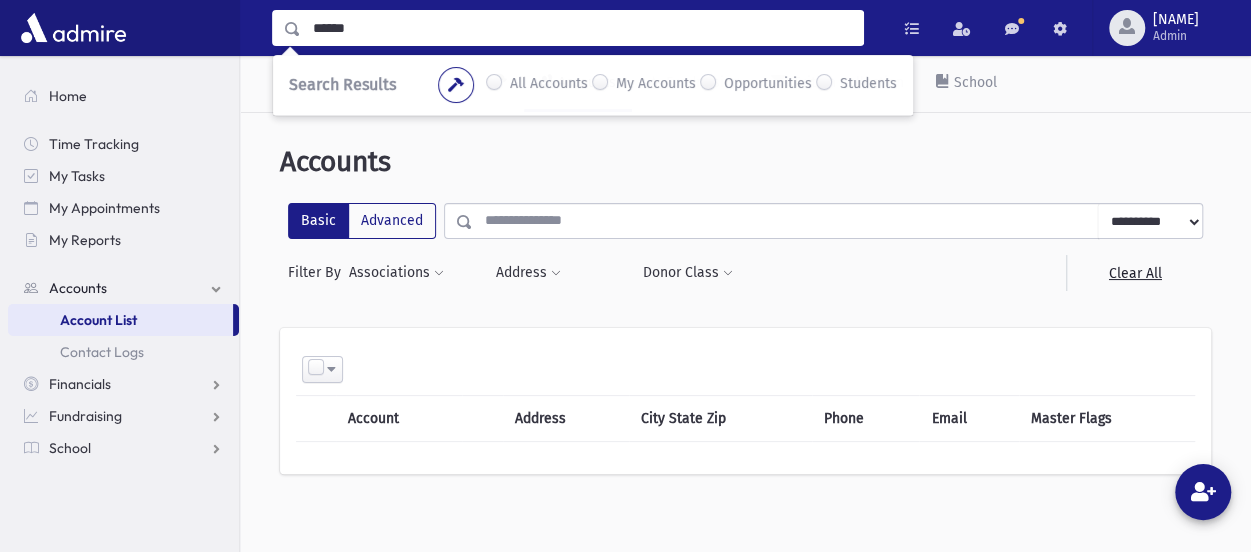 type on "******" 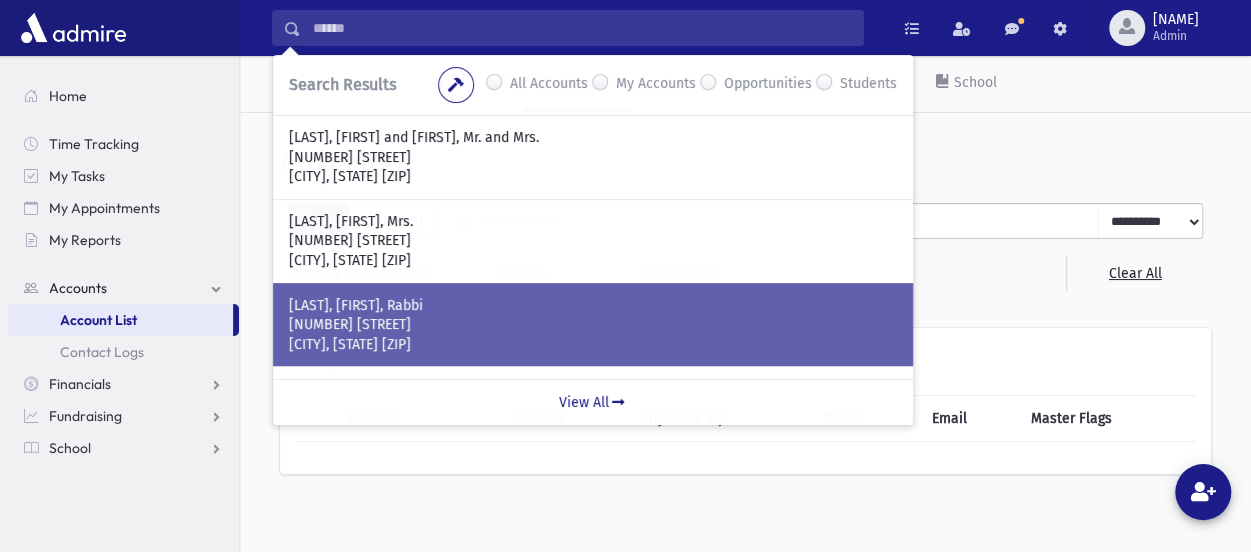 click on "132 Pressburg Lane" at bounding box center [593, 158] 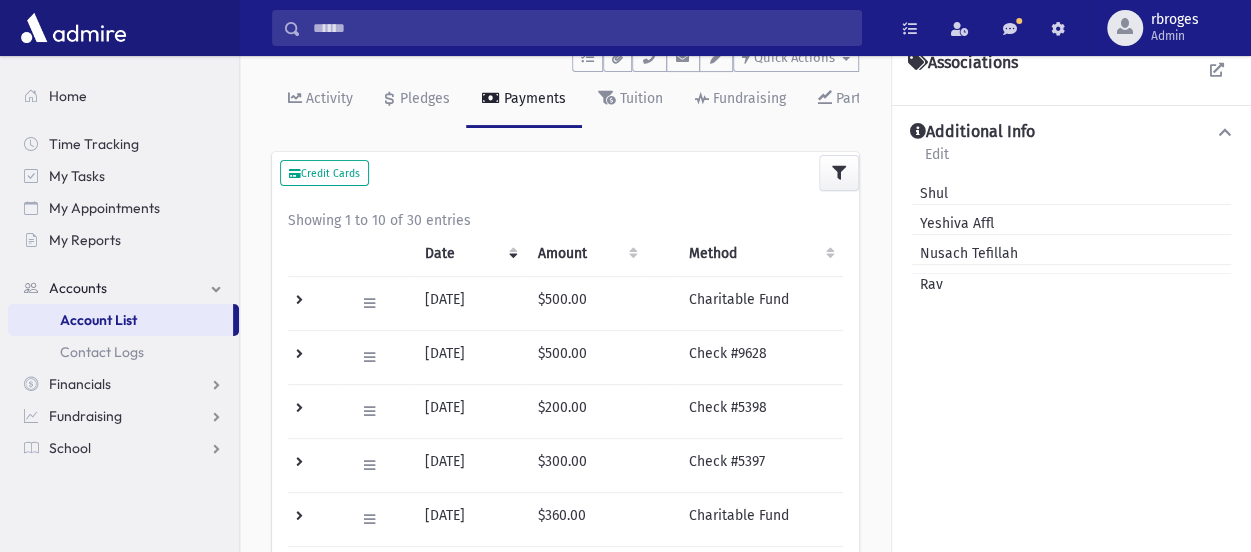 scroll, scrollTop: 100, scrollLeft: 0, axis: vertical 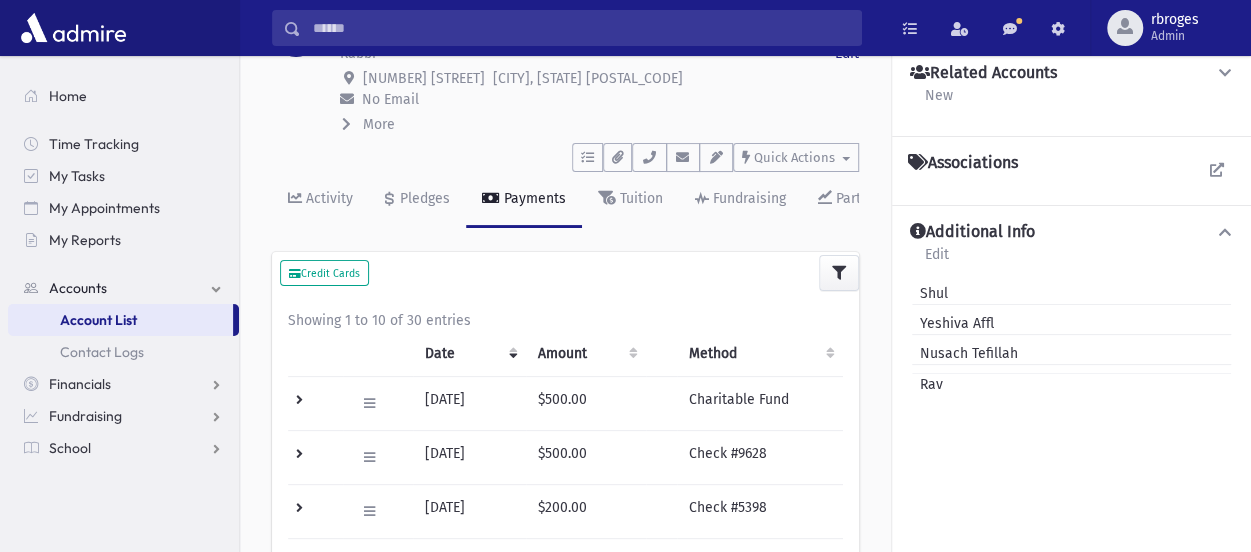 click at bounding box center [581, 28] 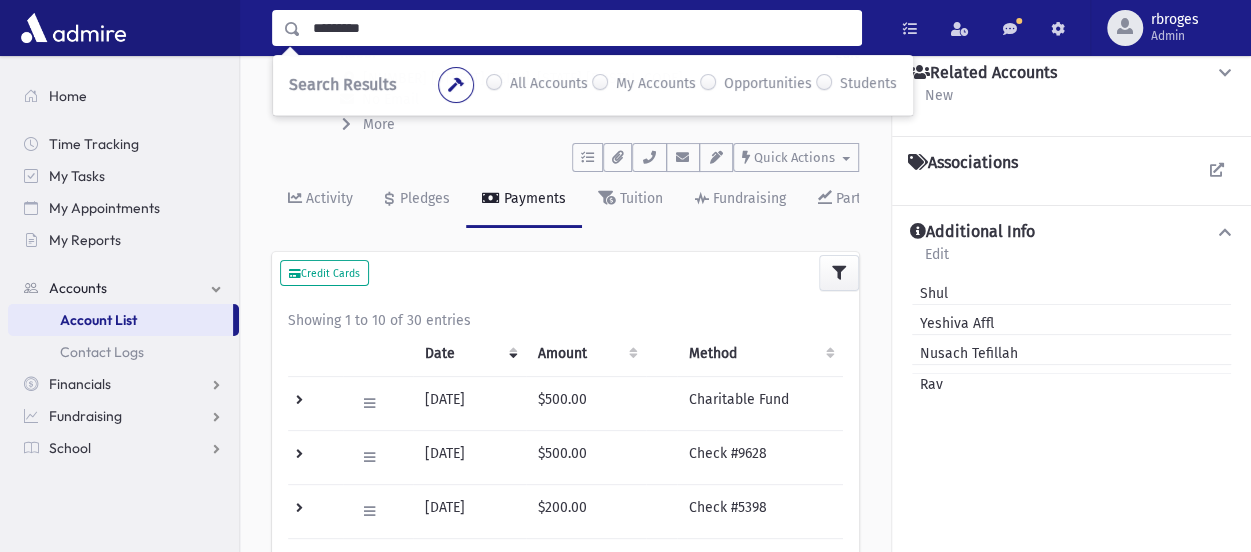 type on "*********" 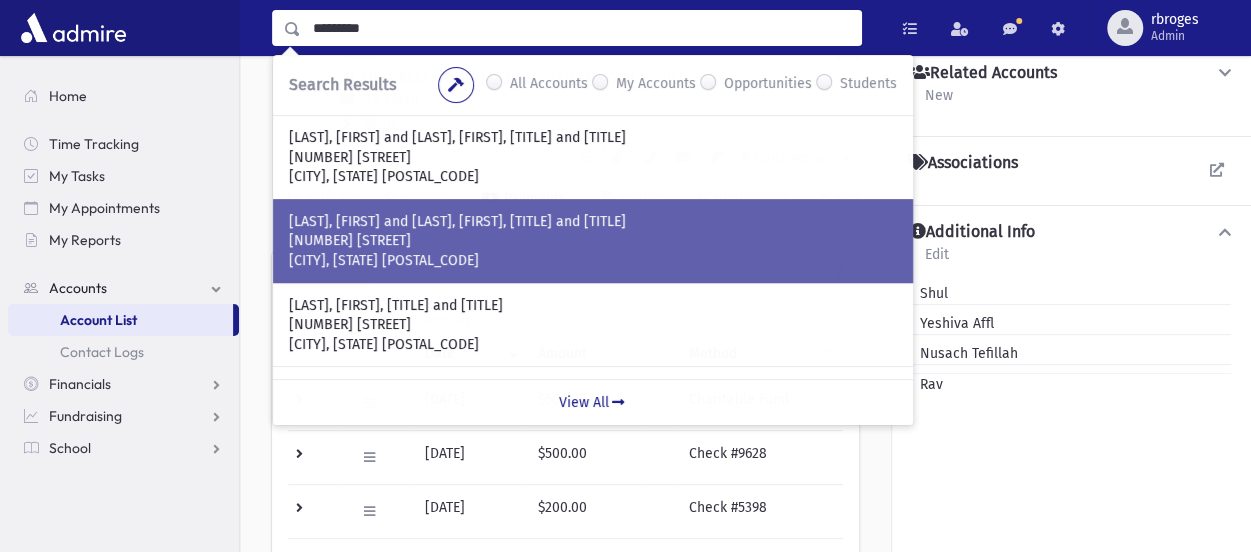 click on "[NUMBER] [STREET]" at bounding box center [593, 158] 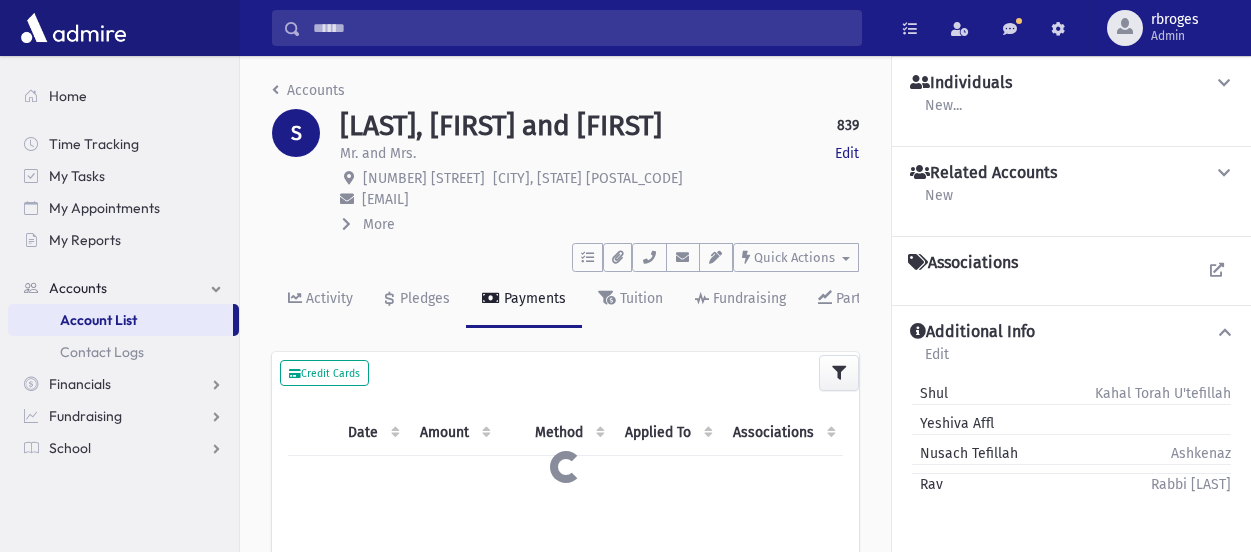 scroll, scrollTop: 0, scrollLeft: 0, axis: both 